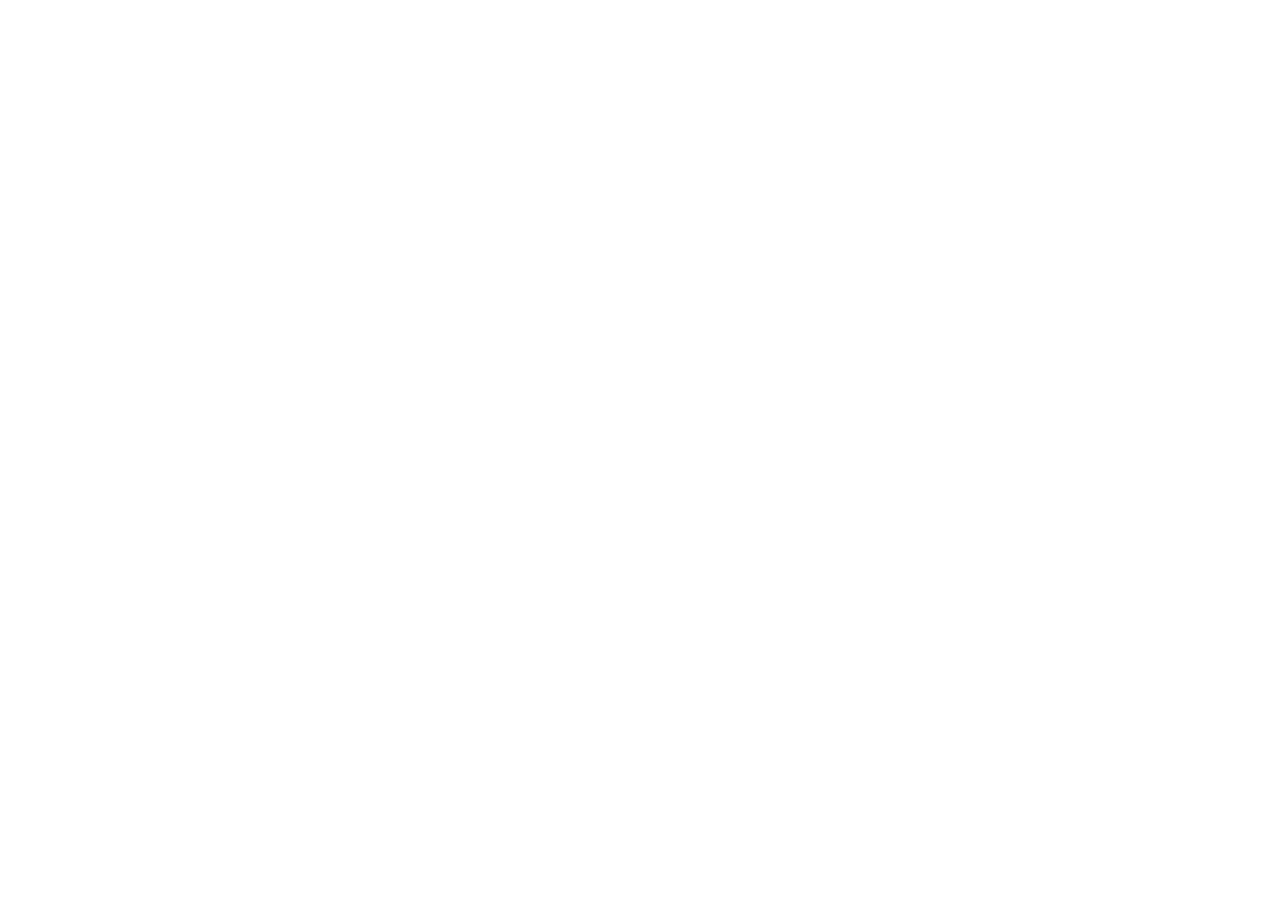 scroll, scrollTop: 0, scrollLeft: 0, axis: both 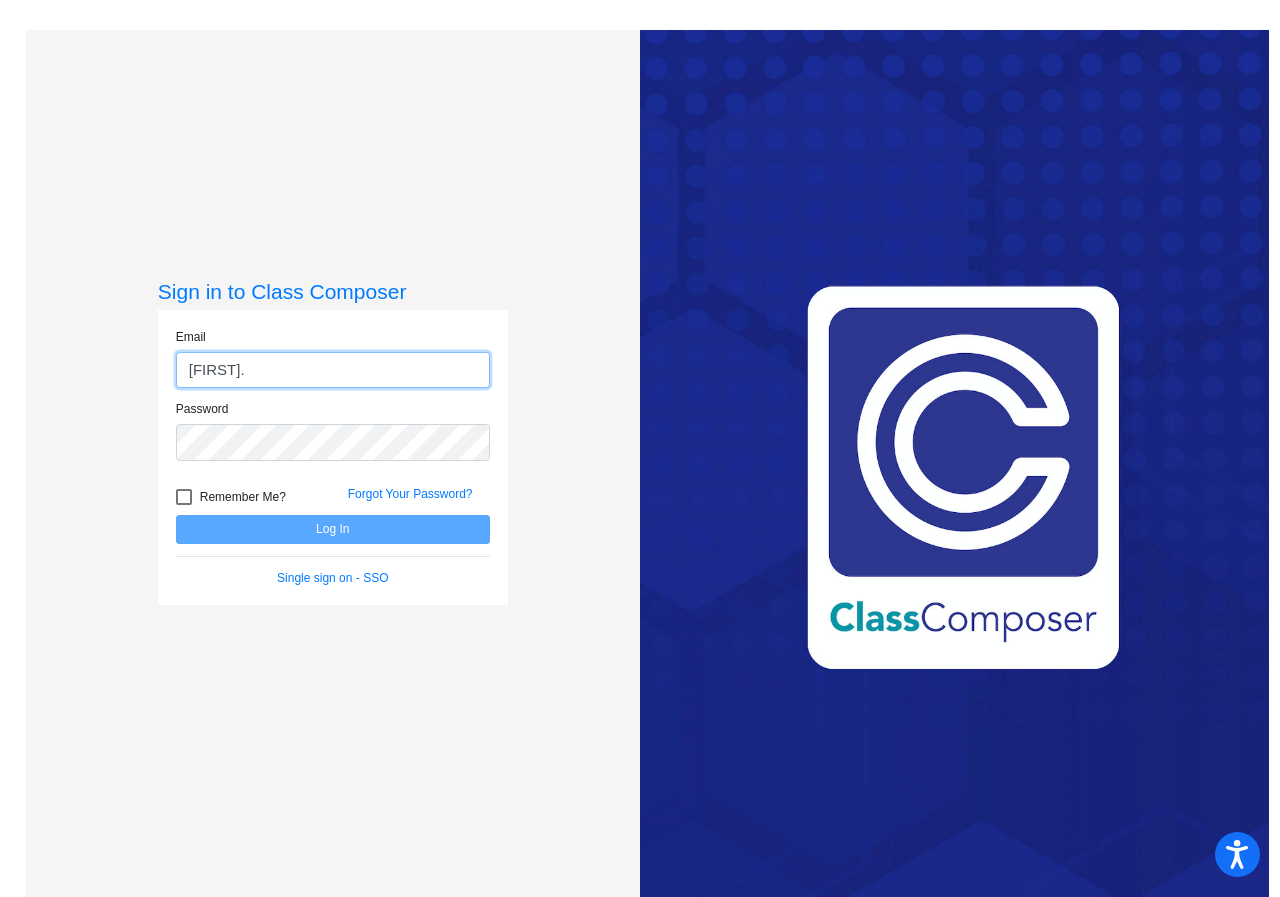 type on "[EMAIL]" 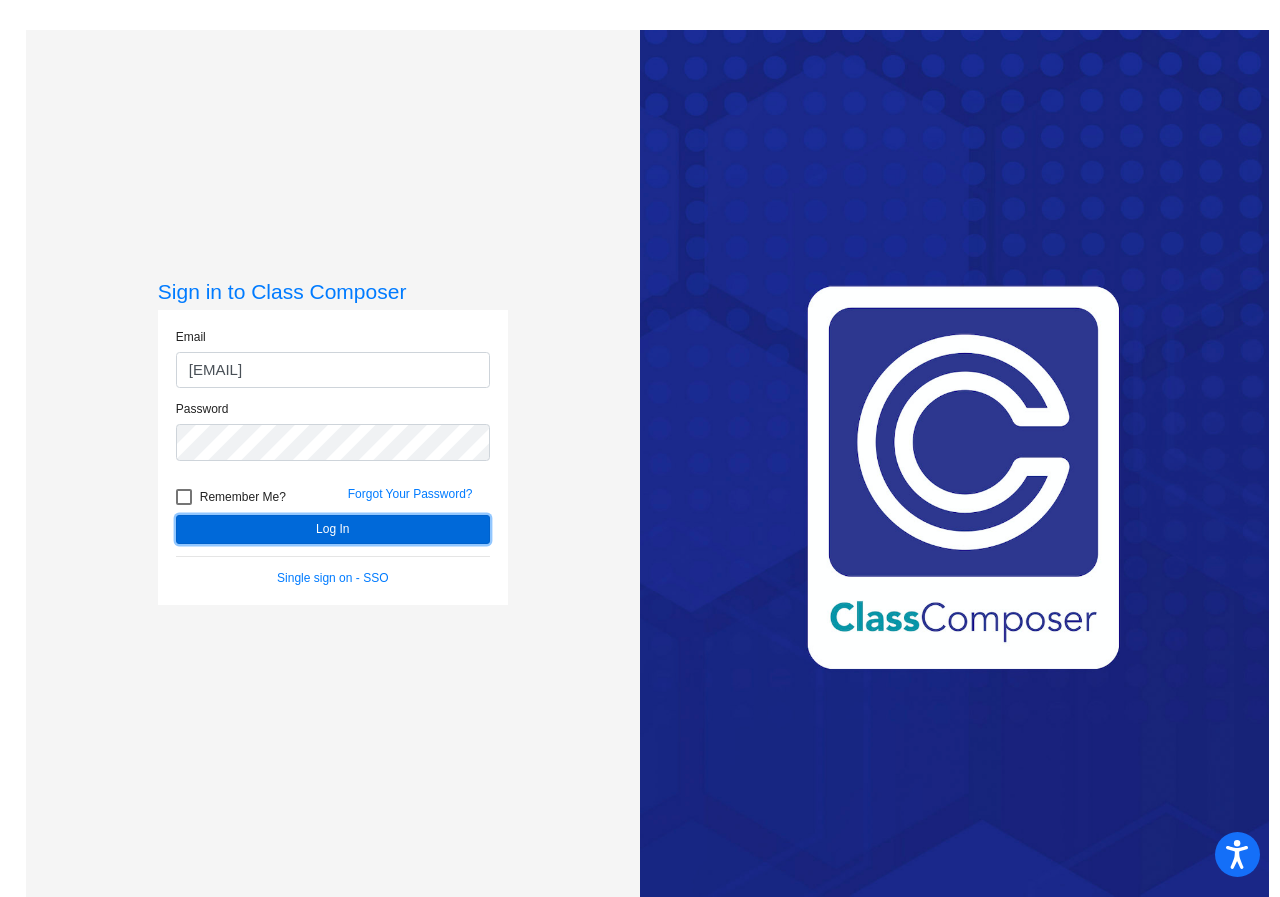 click on "Log In" 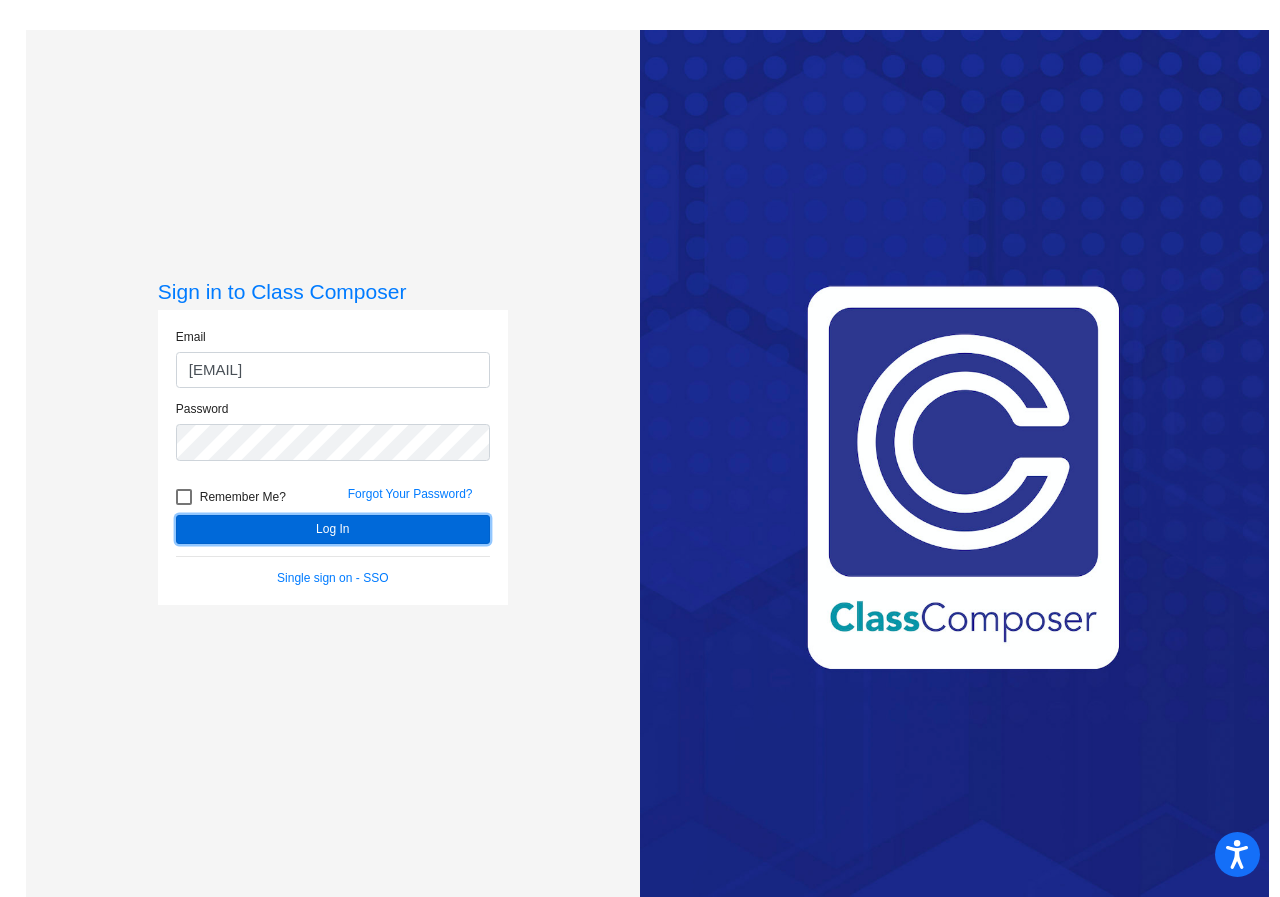 click on "Log In" 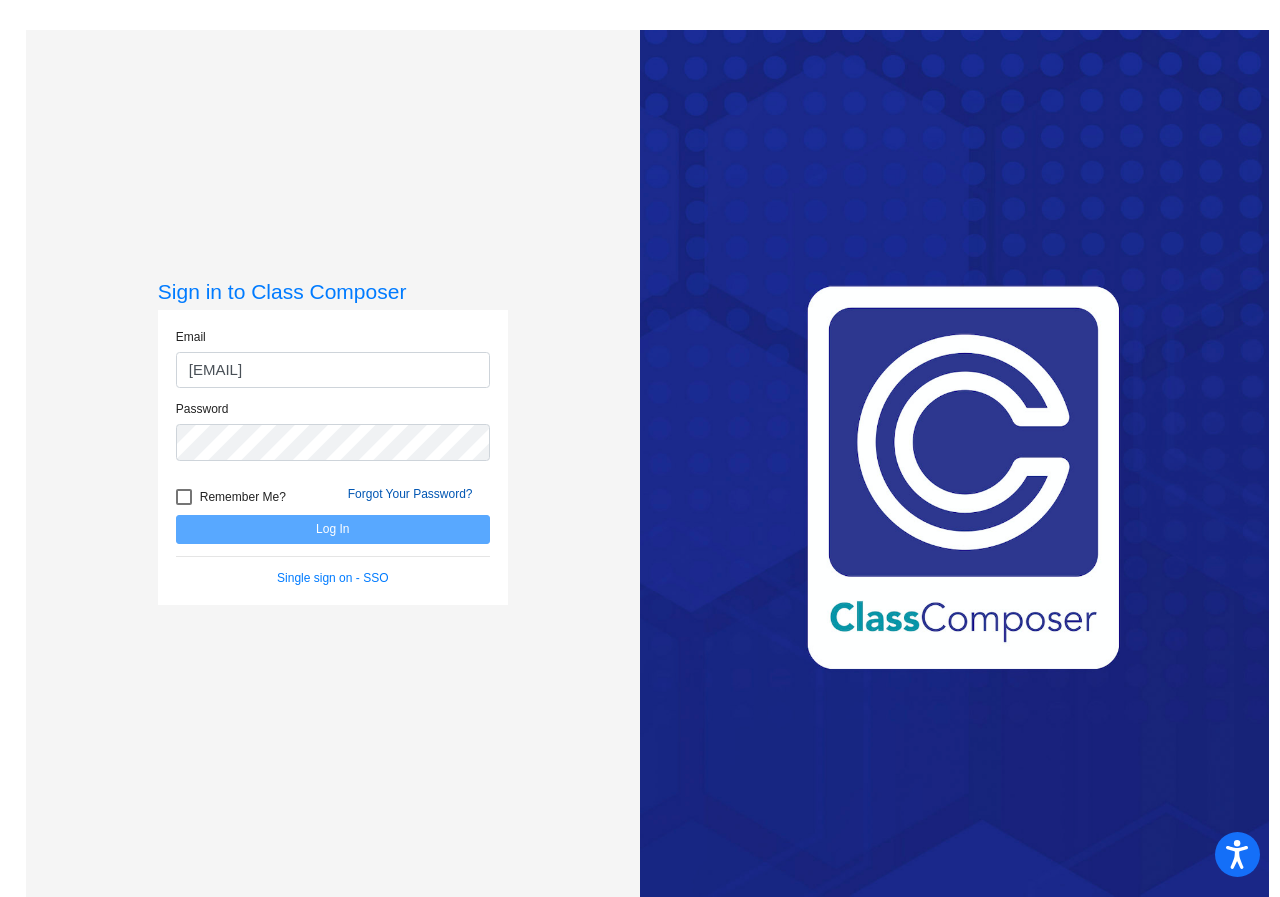 click on "Forgot Your Password?" 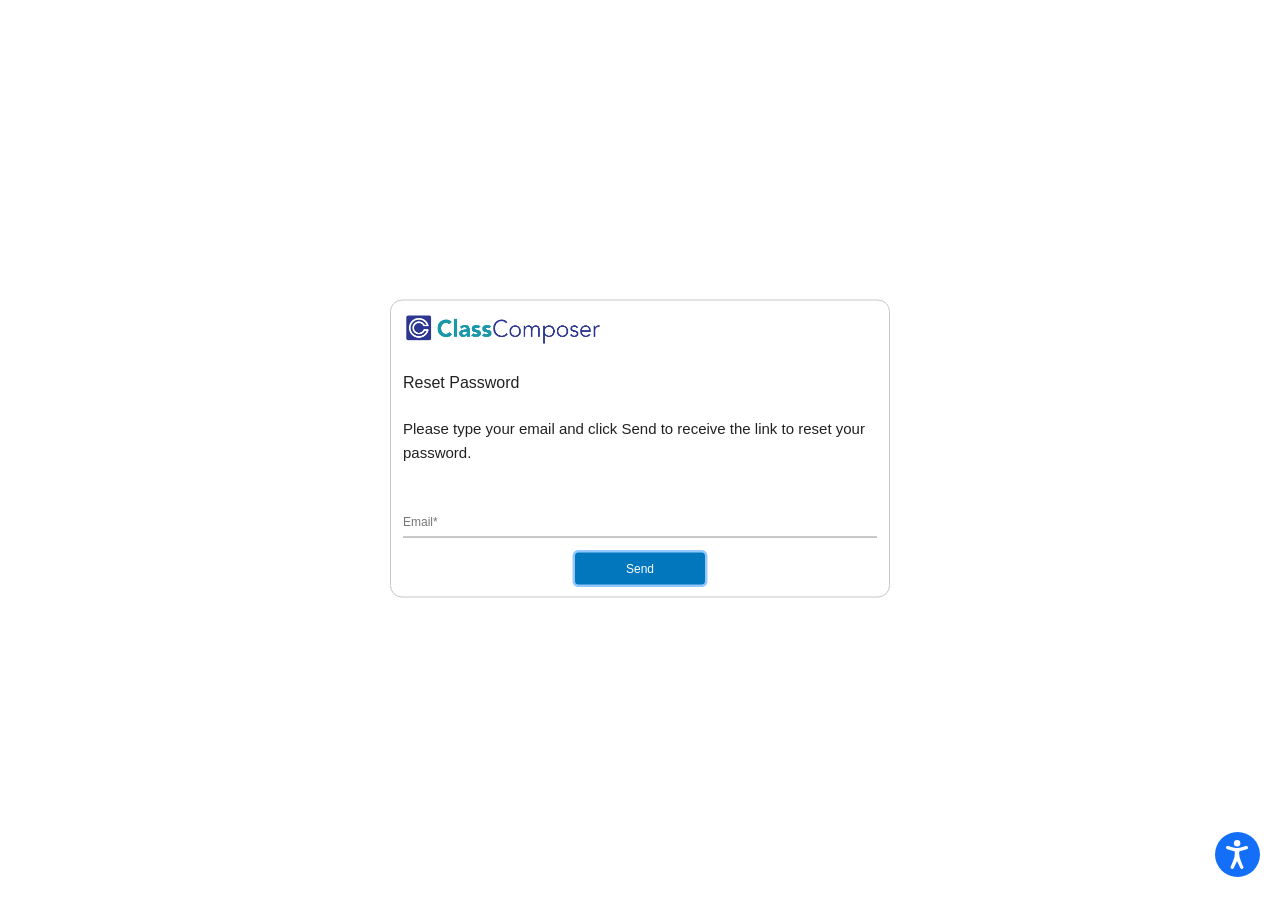 click on "Send" 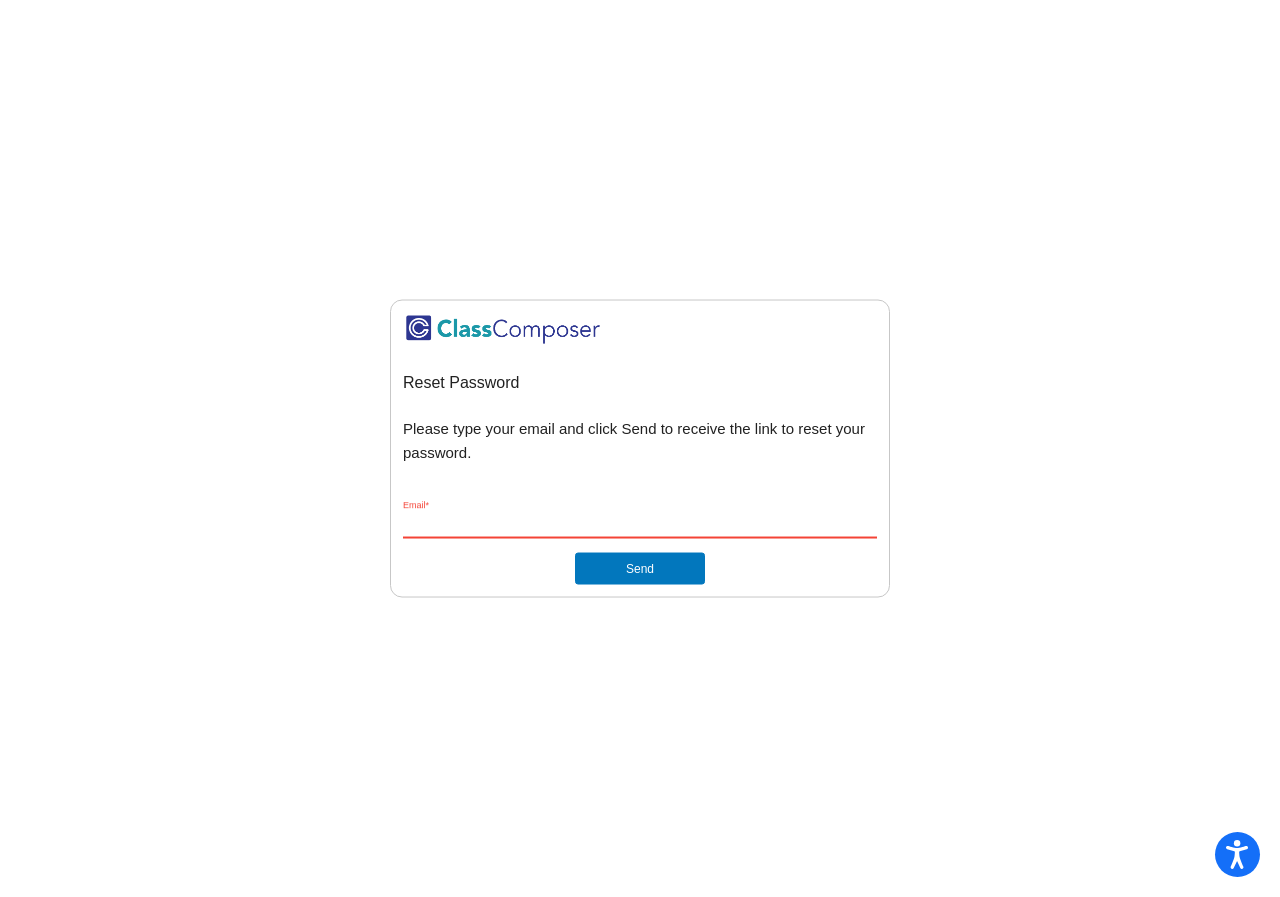 click on "Email  *" at bounding box center (640, 524) 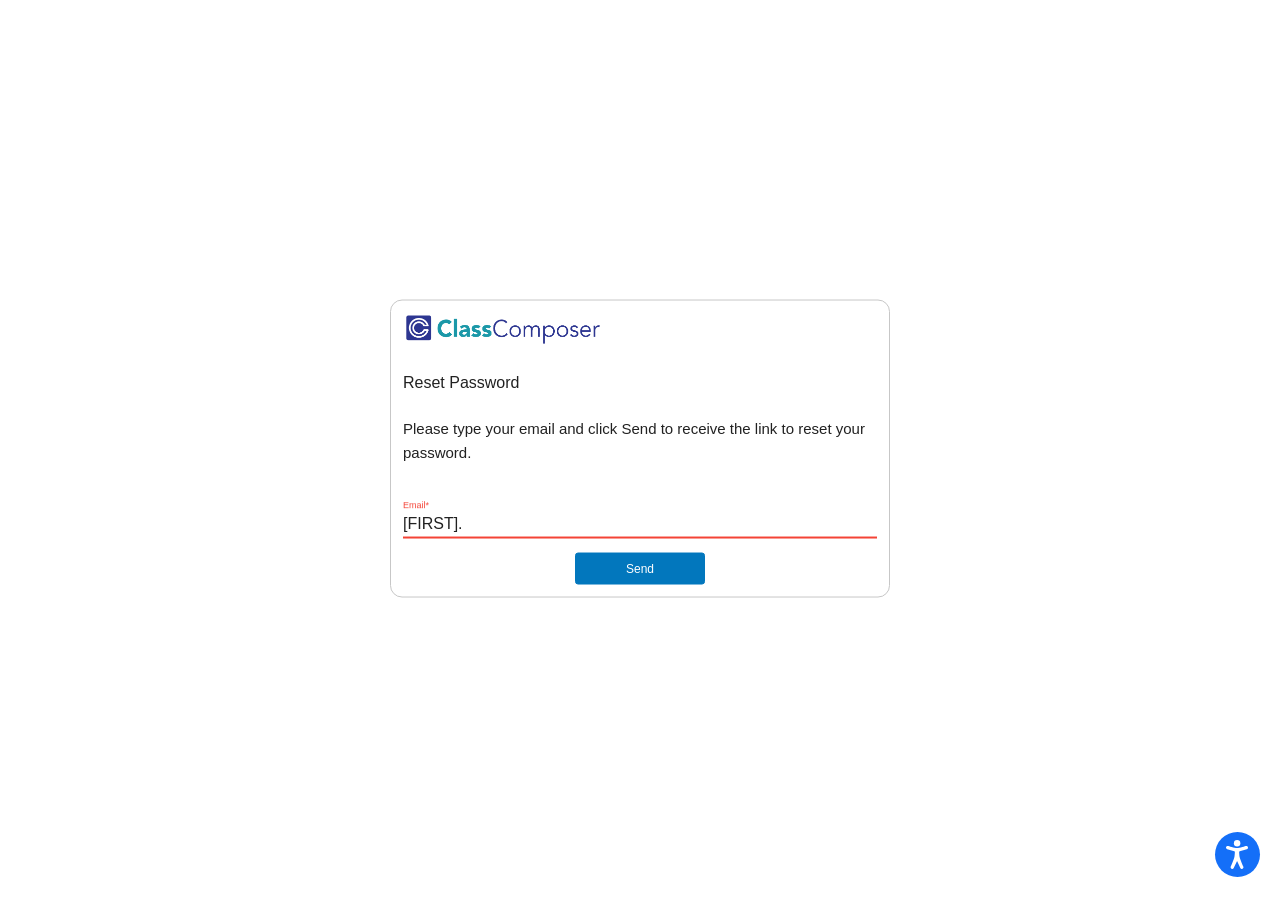 type on "[EMAIL]" 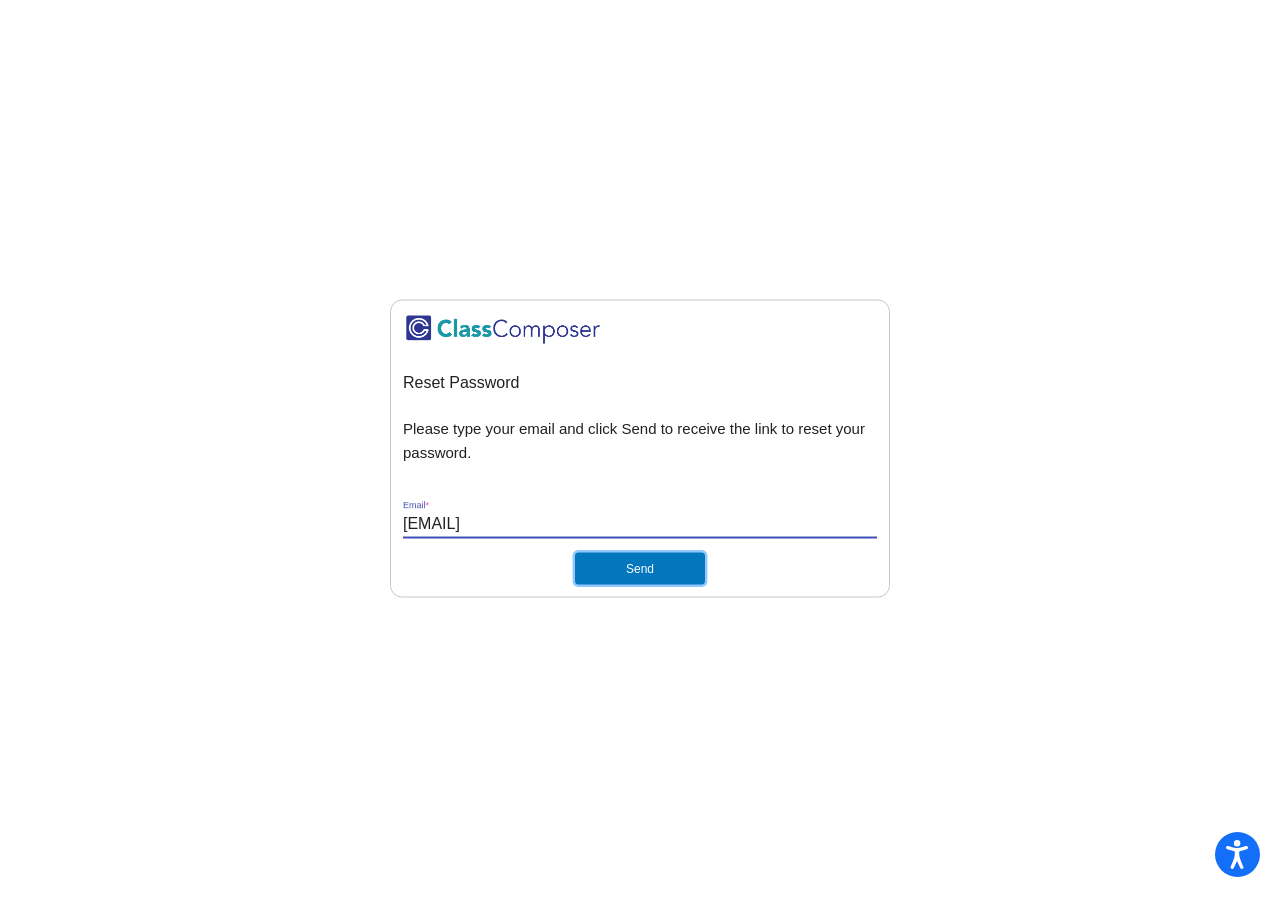 click on "Send" 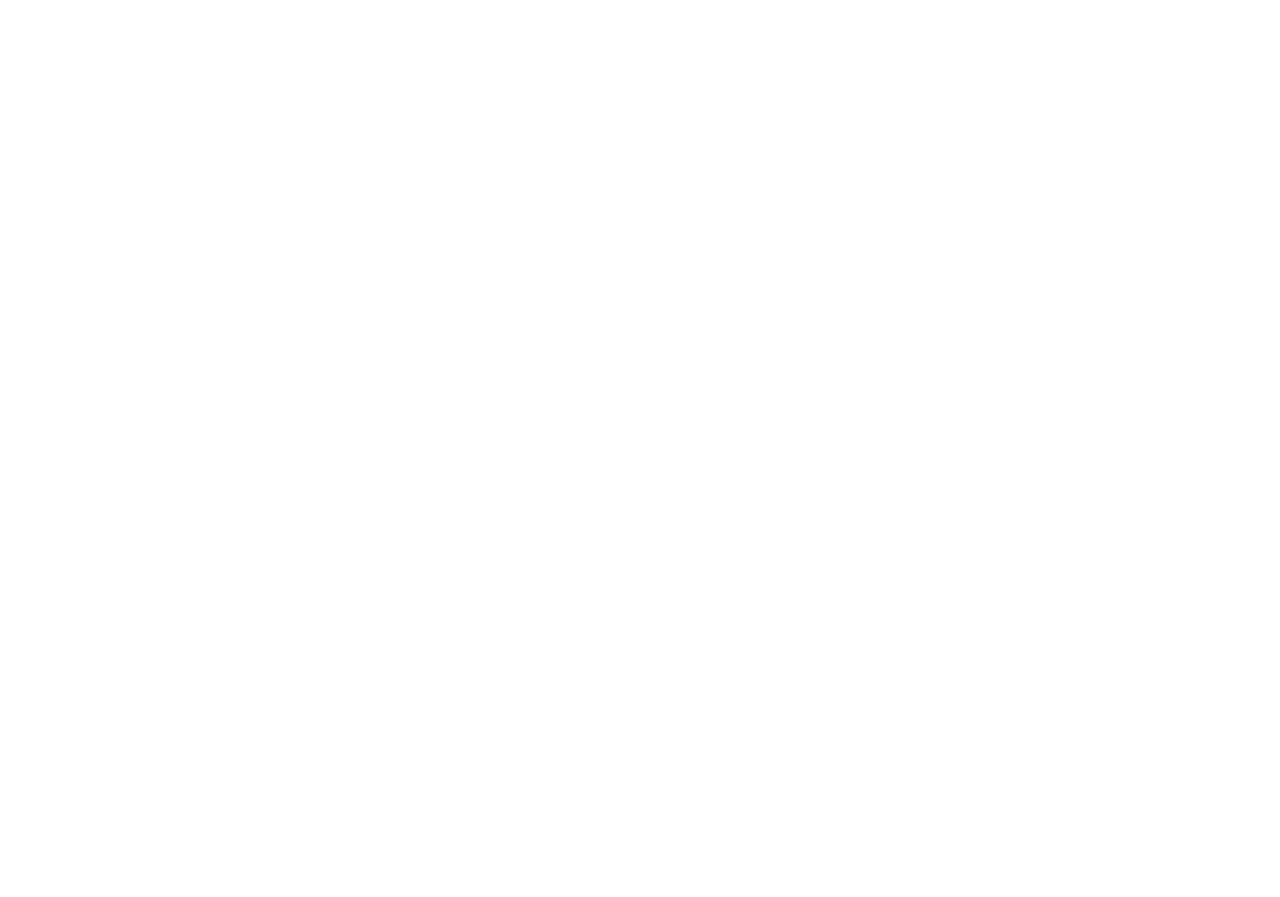 scroll, scrollTop: 0, scrollLeft: 0, axis: both 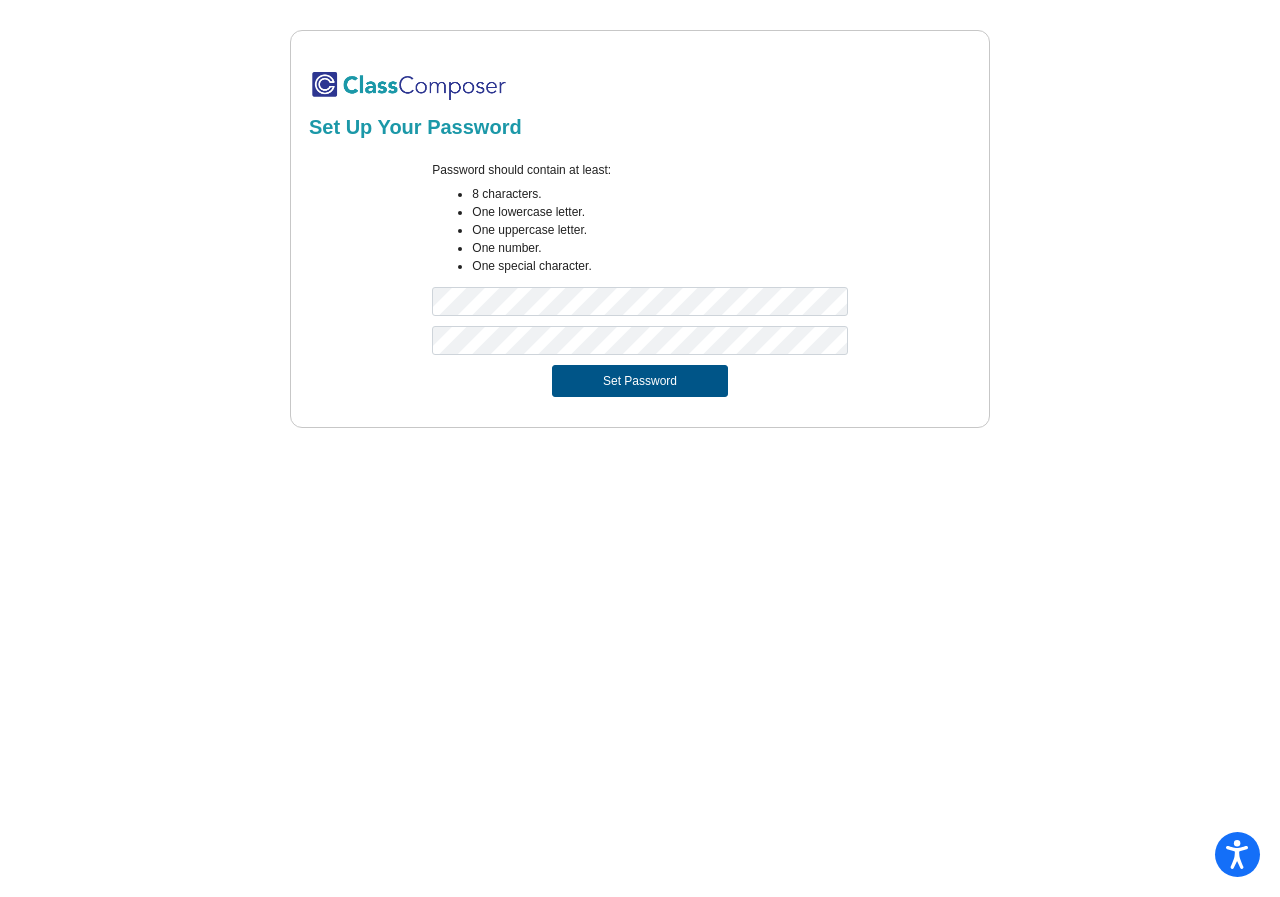 click on "Set Password" at bounding box center [640, 381] 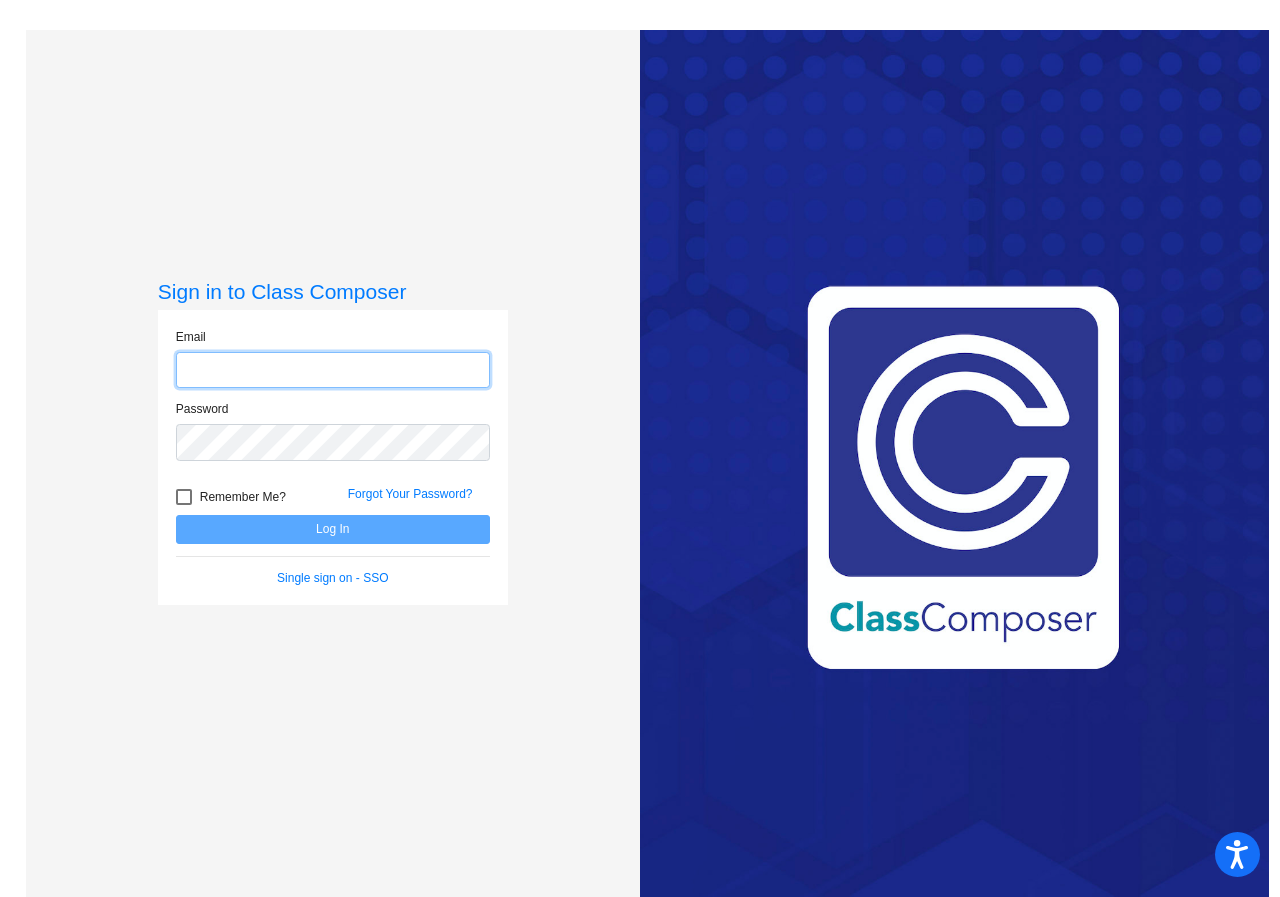 click 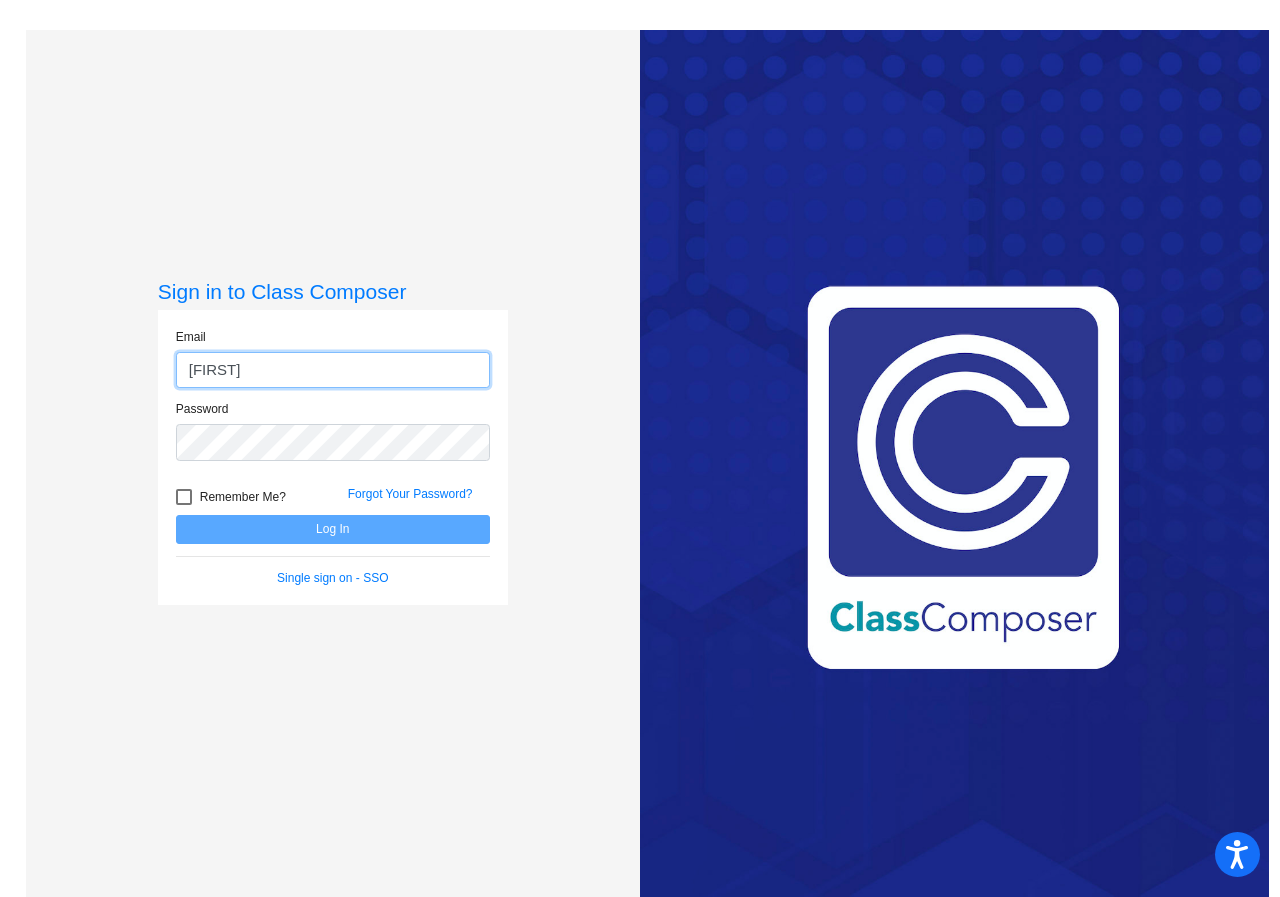 type on "[EMAIL]" 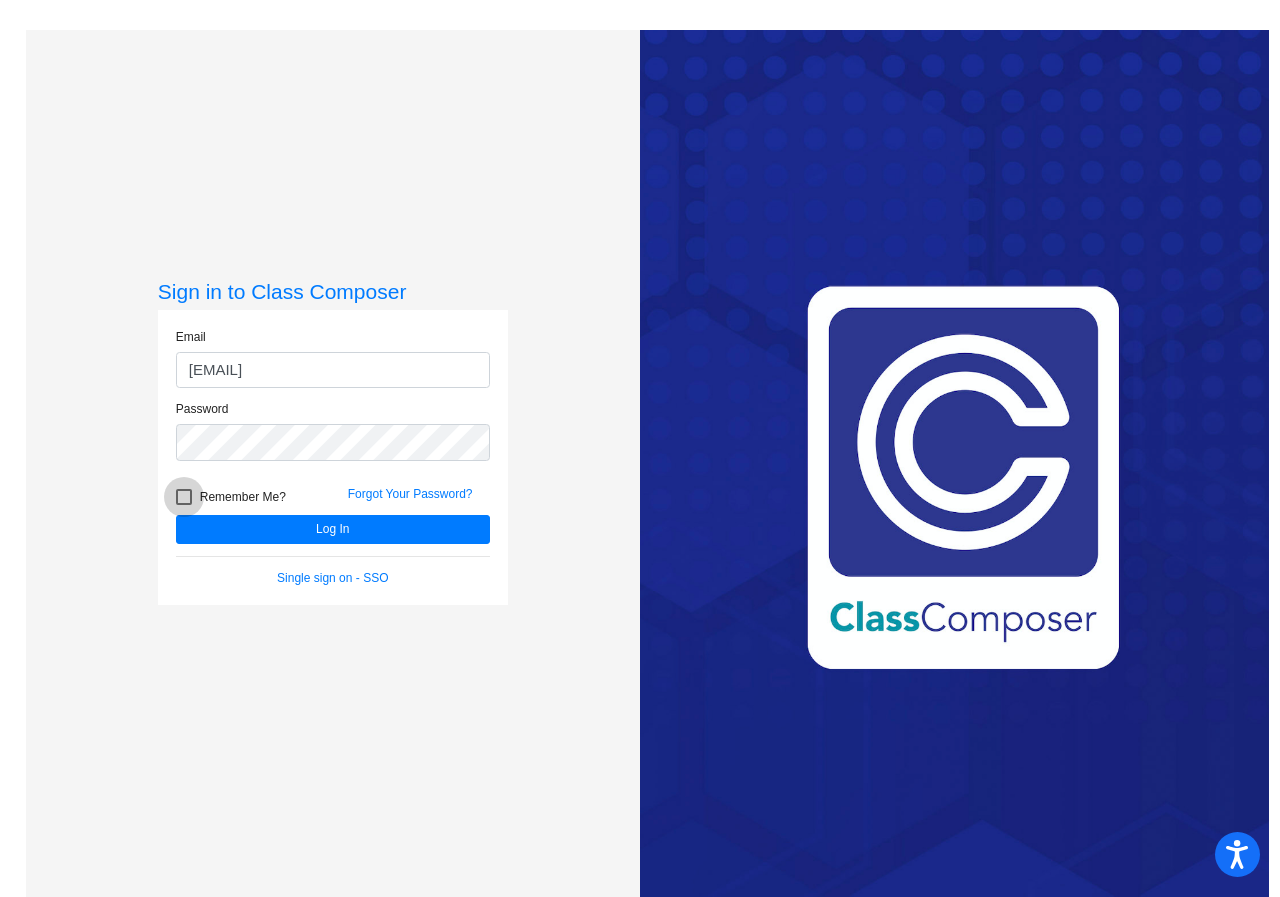 click at bounding box center [184, 497] 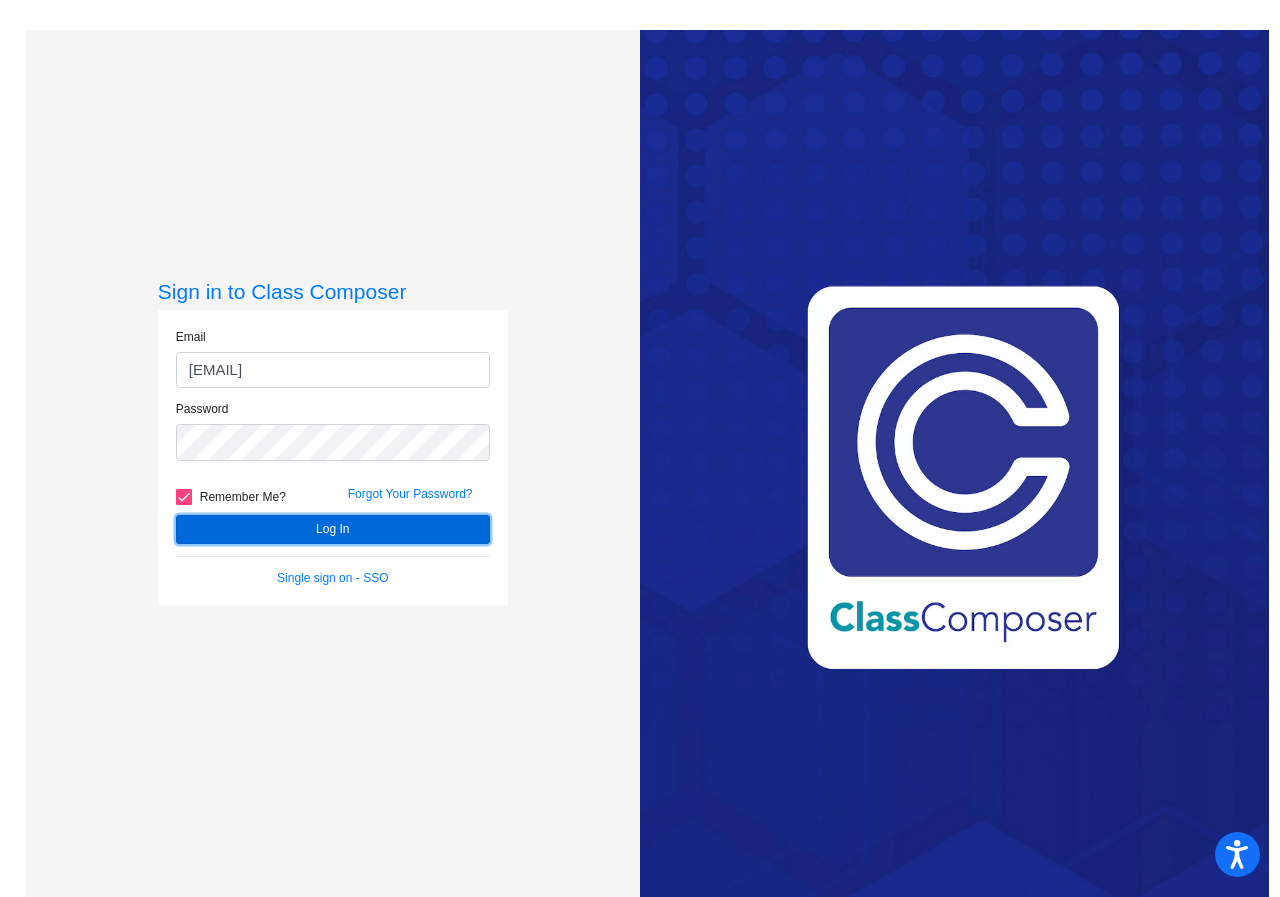click on "Log In" 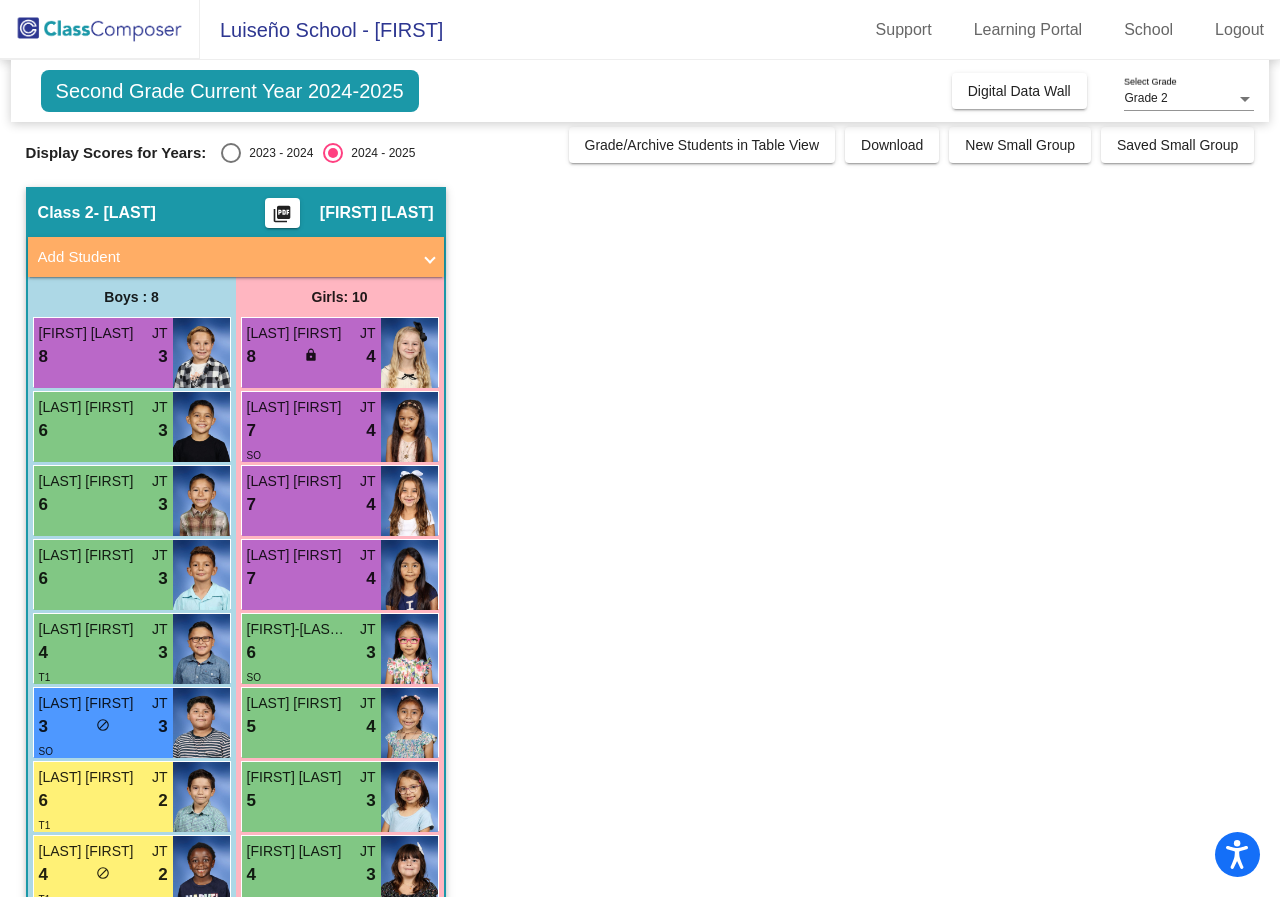 scroll, scrollTop: 0, scrollLeft: 0, axis: both 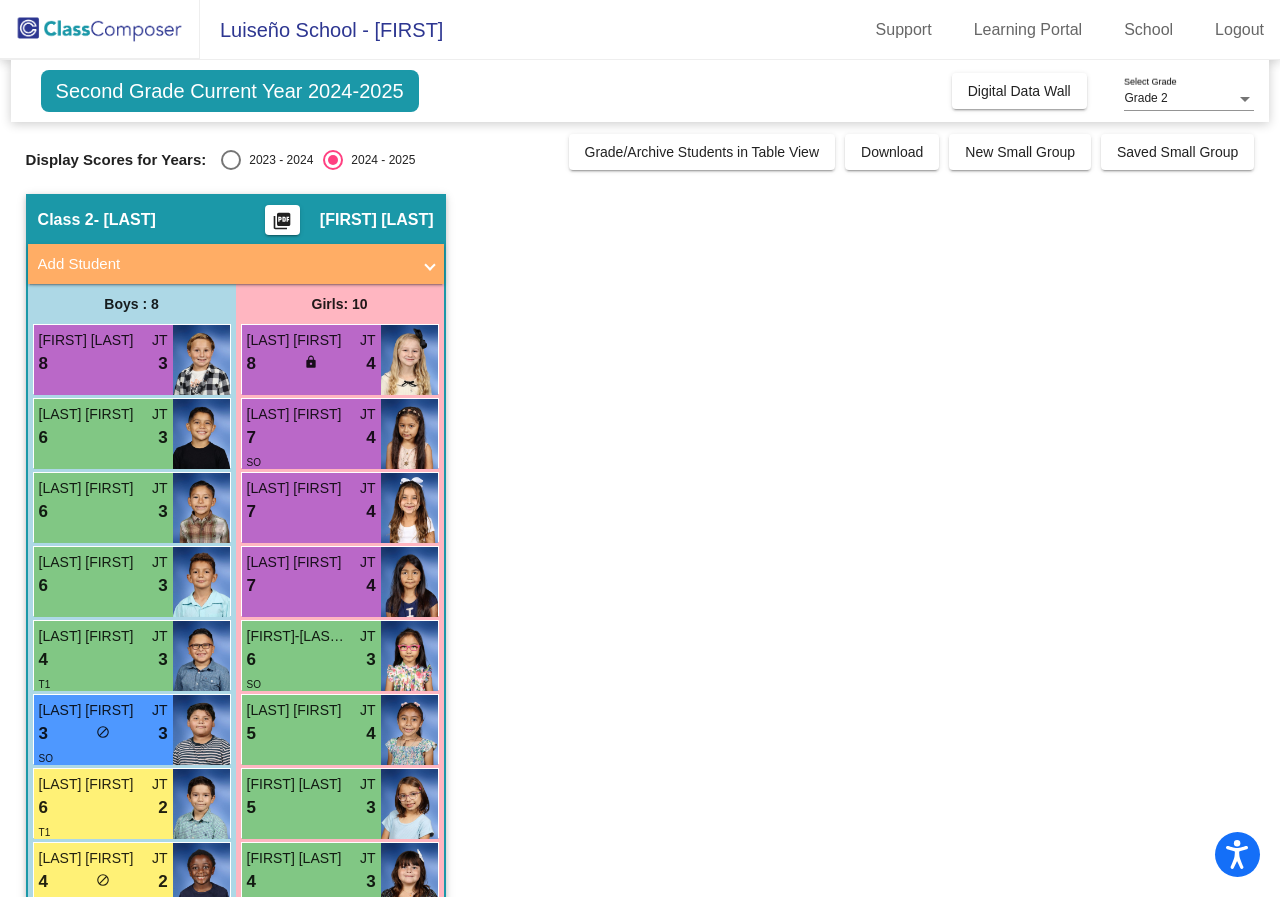 click on "Second Grade Current Year 2024-2025" 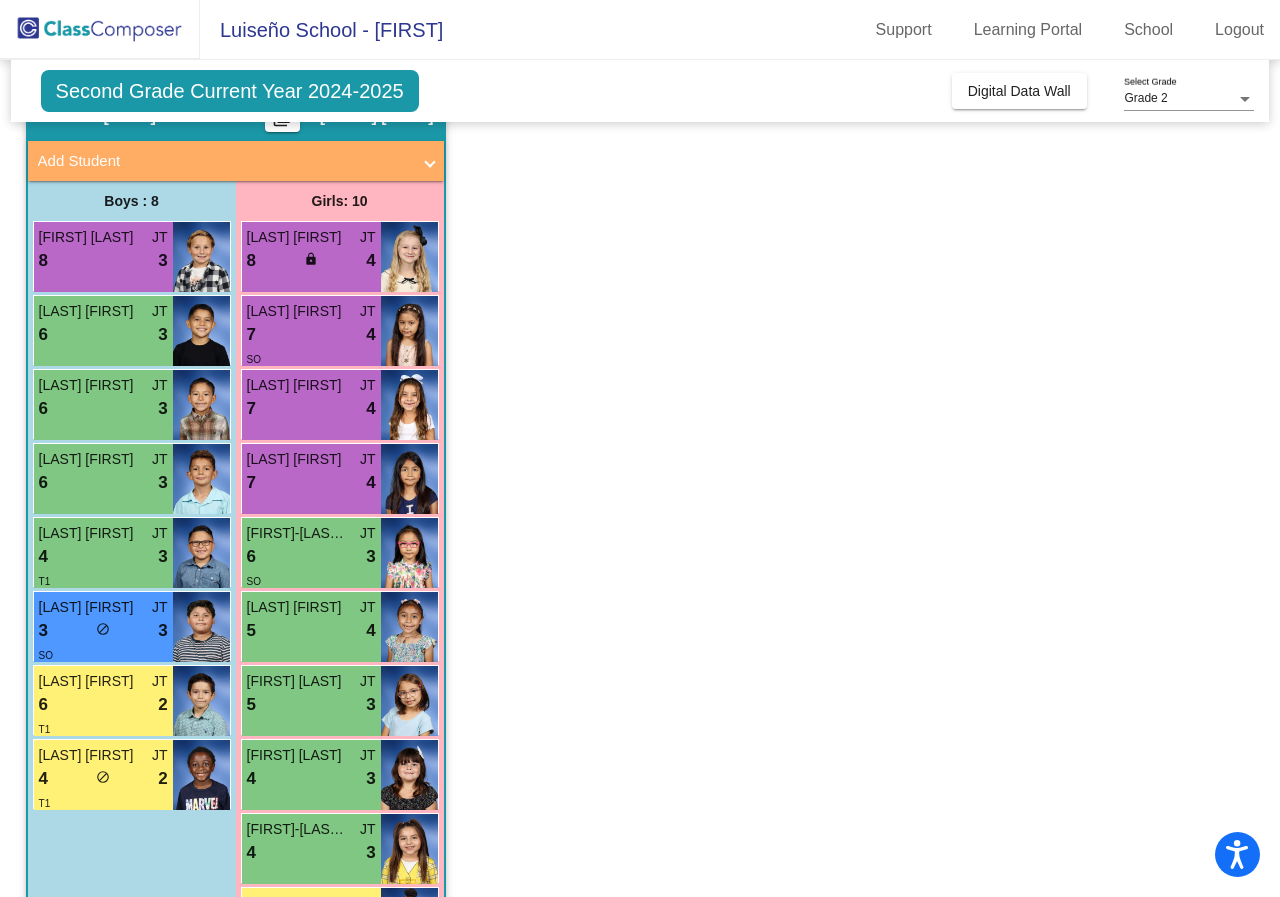 scroll, scrollTop: 0, scrollLeft: 0, axis: both 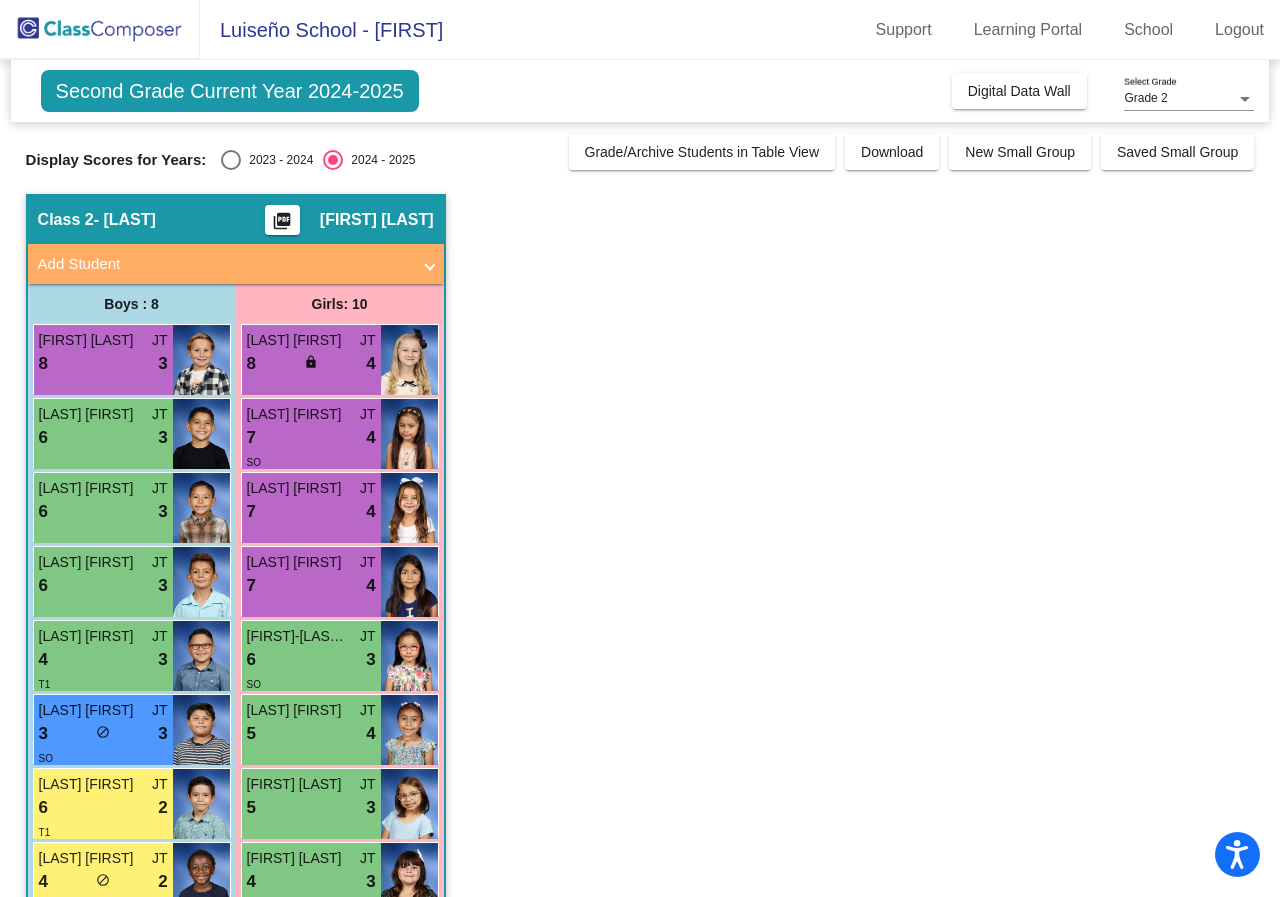 click on "Second Grade Current Year 2024-2025" 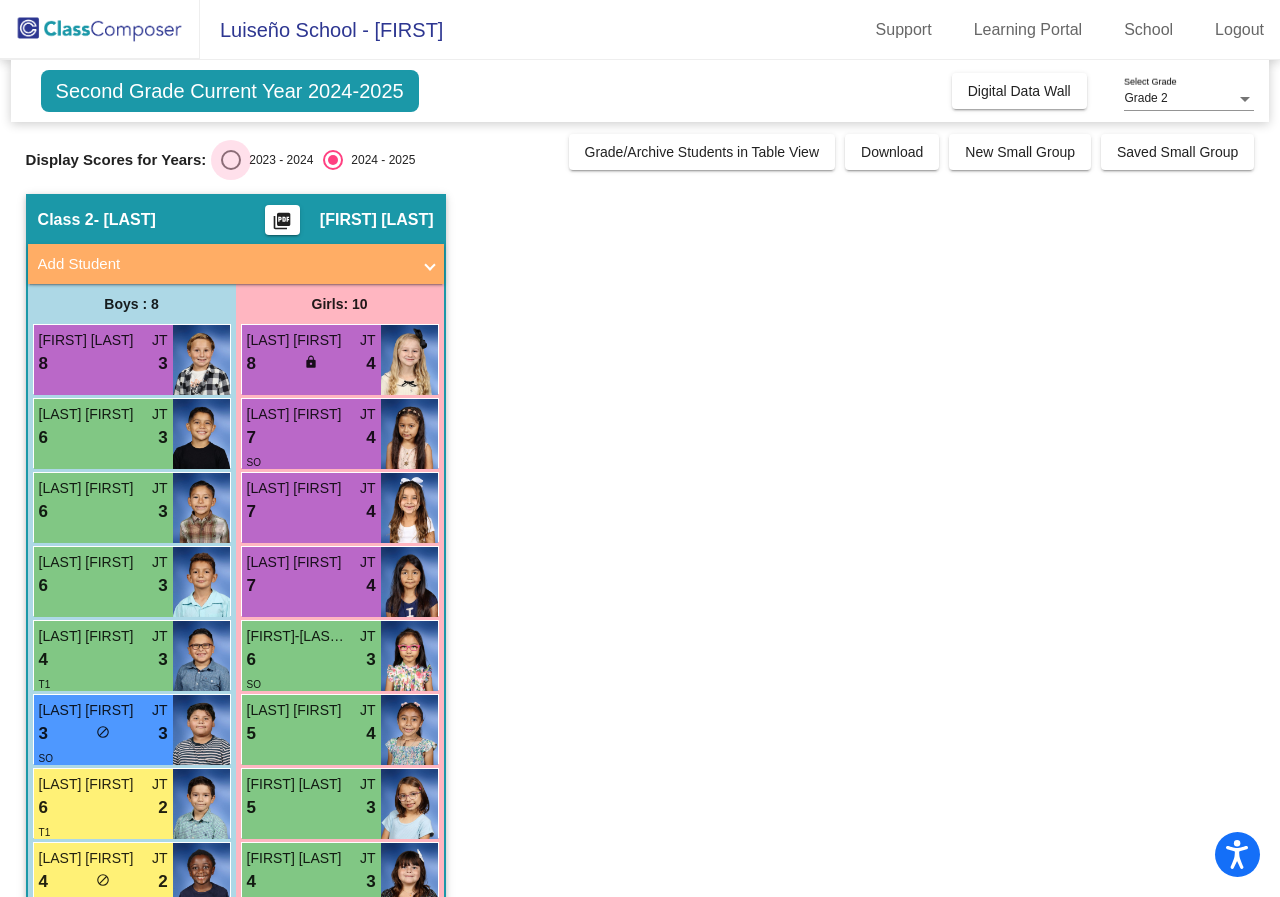click at bounding box center (231, 160) 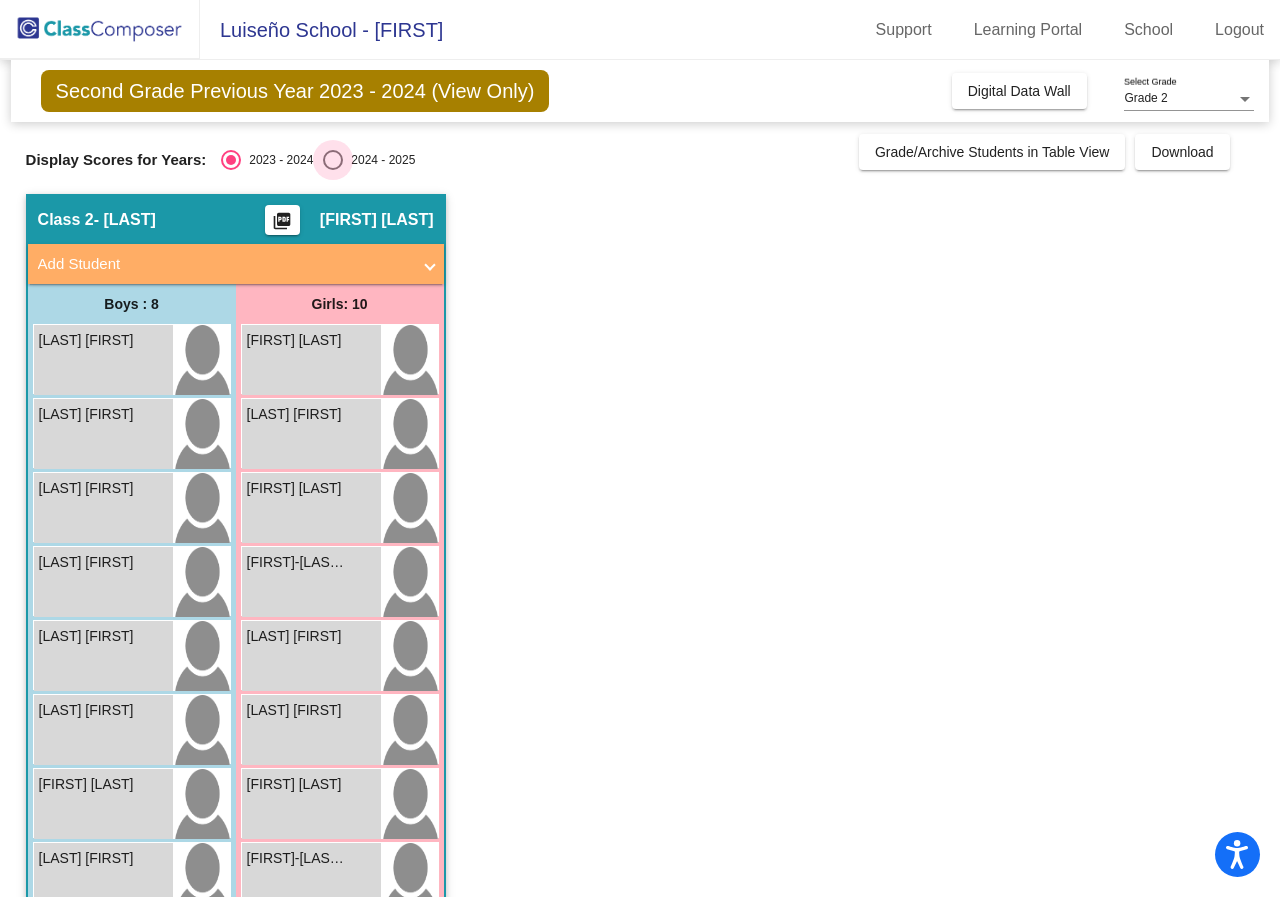 click at bounding box center [333, 160] 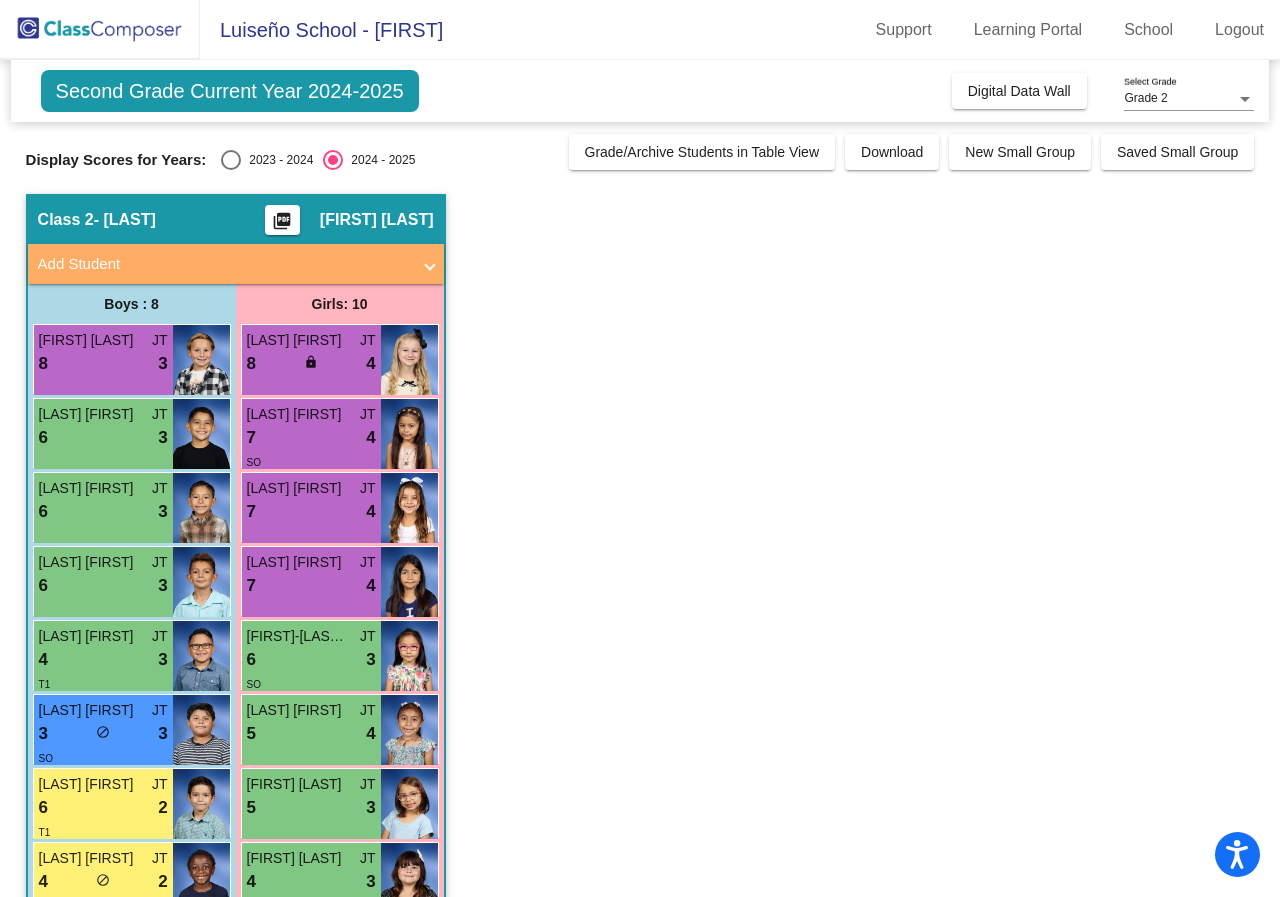 click at bounding box center (1245, 99) 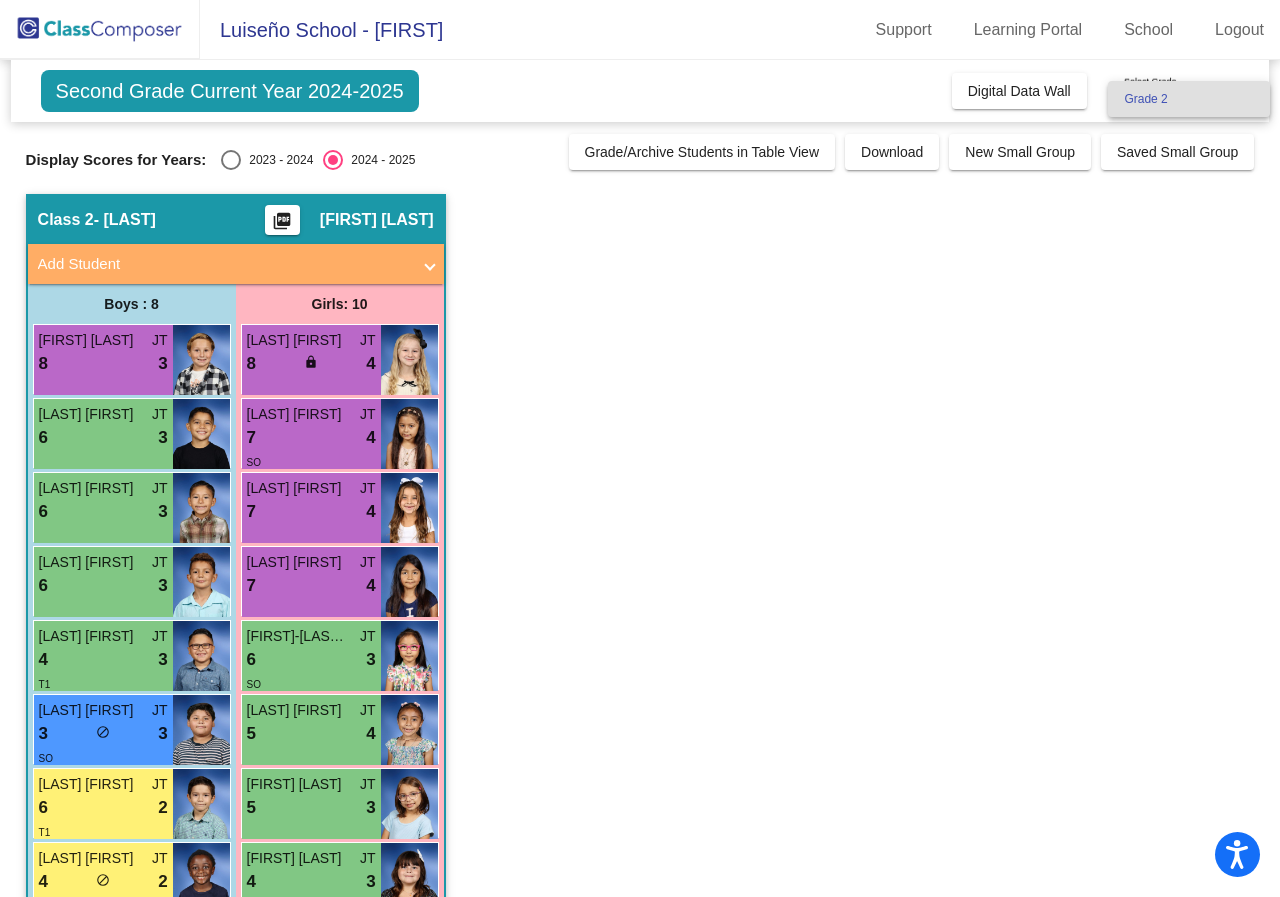 click at bounding box center (640, 448) 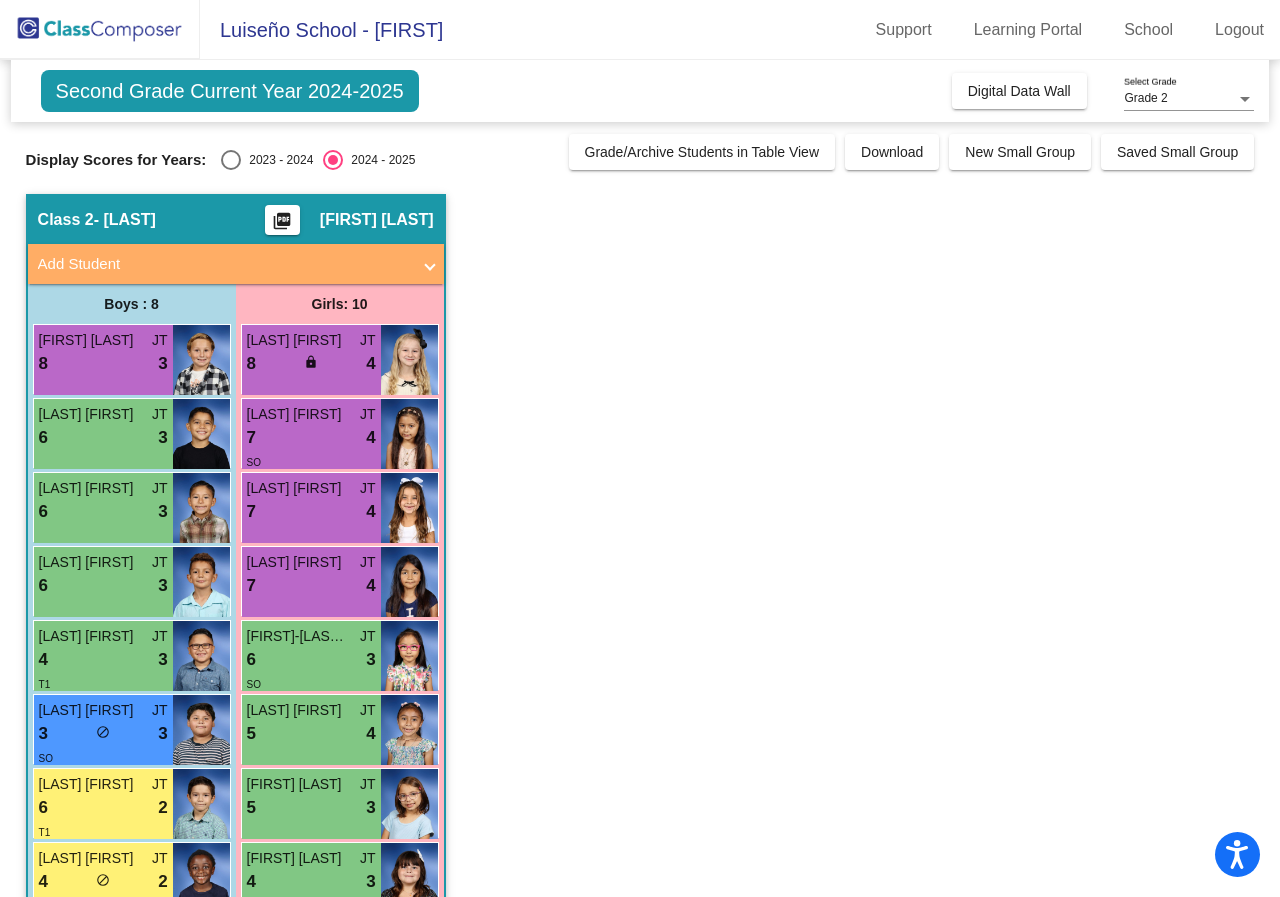 click at bounding box center (1245, 99) 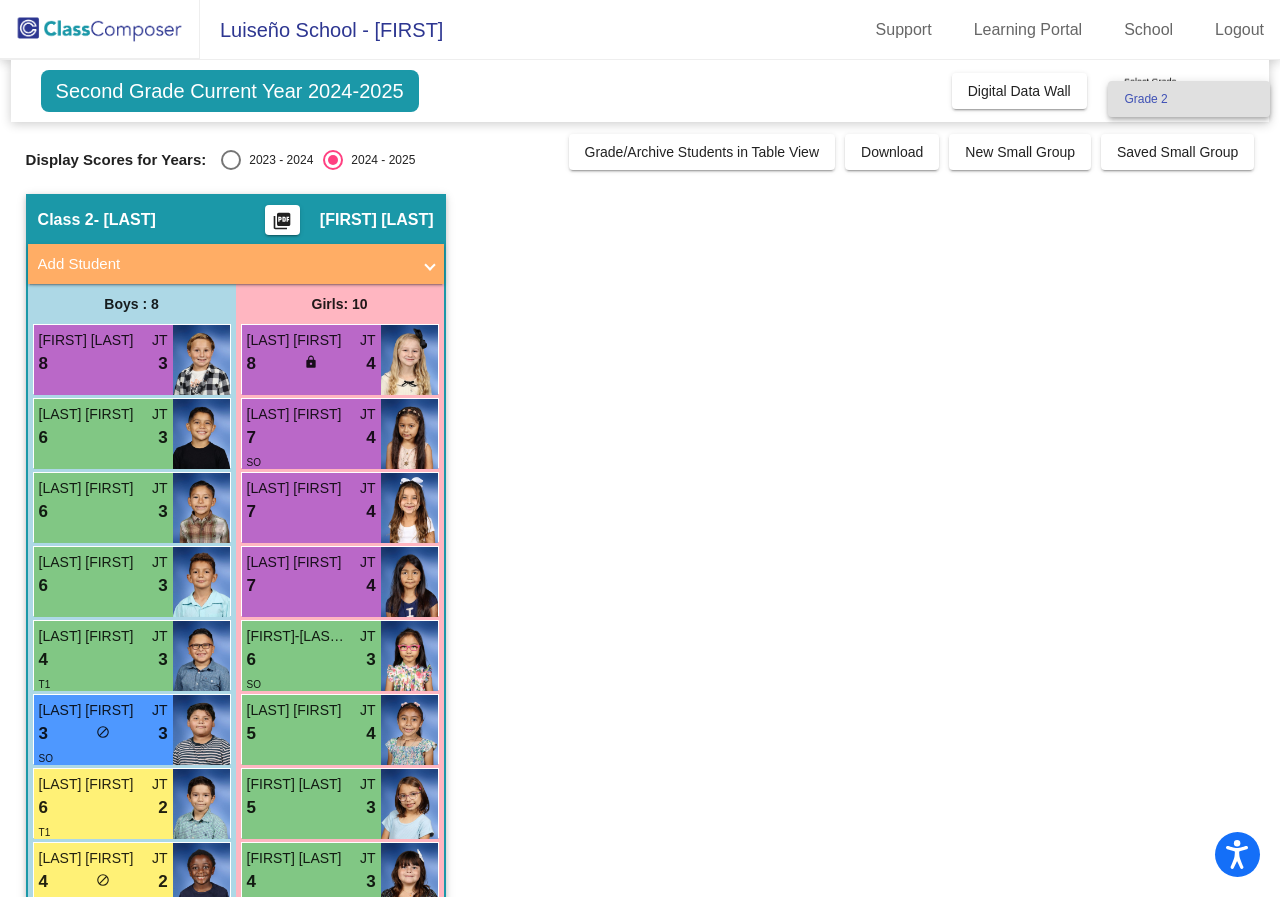 click at bounding box center [640, 448] 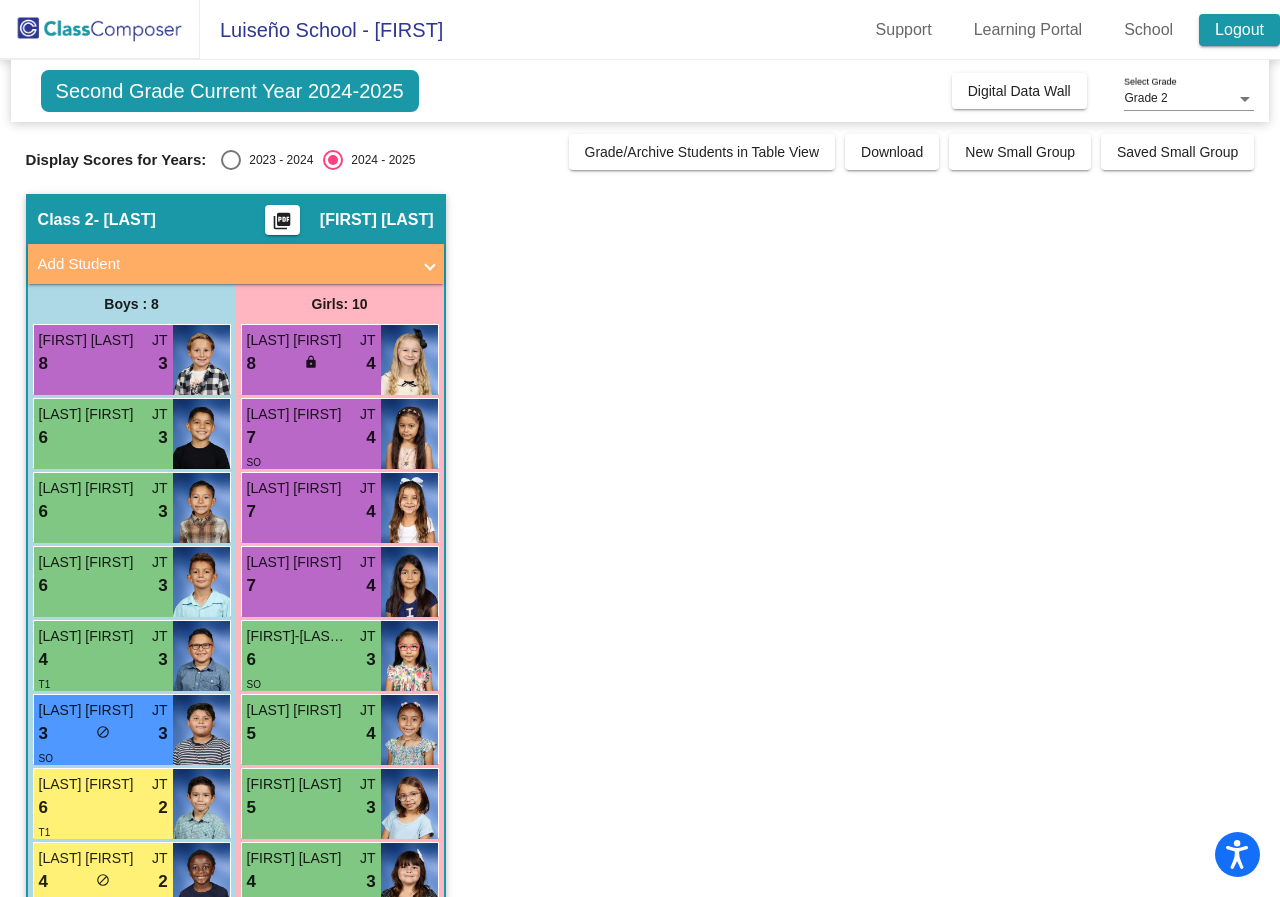click on "Logout" 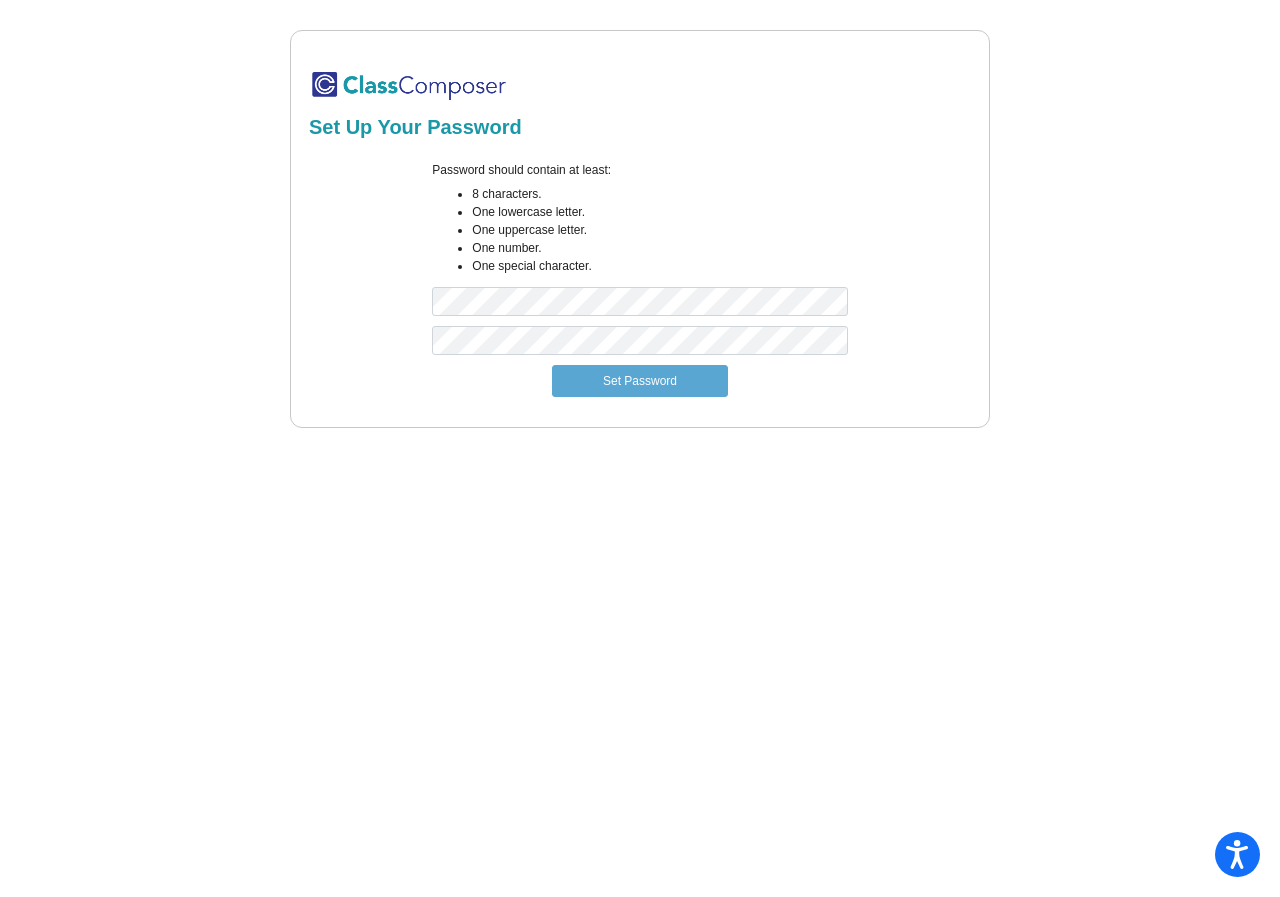 scroll, scrollTop: 0, scrollLeft: 0, axis: both 